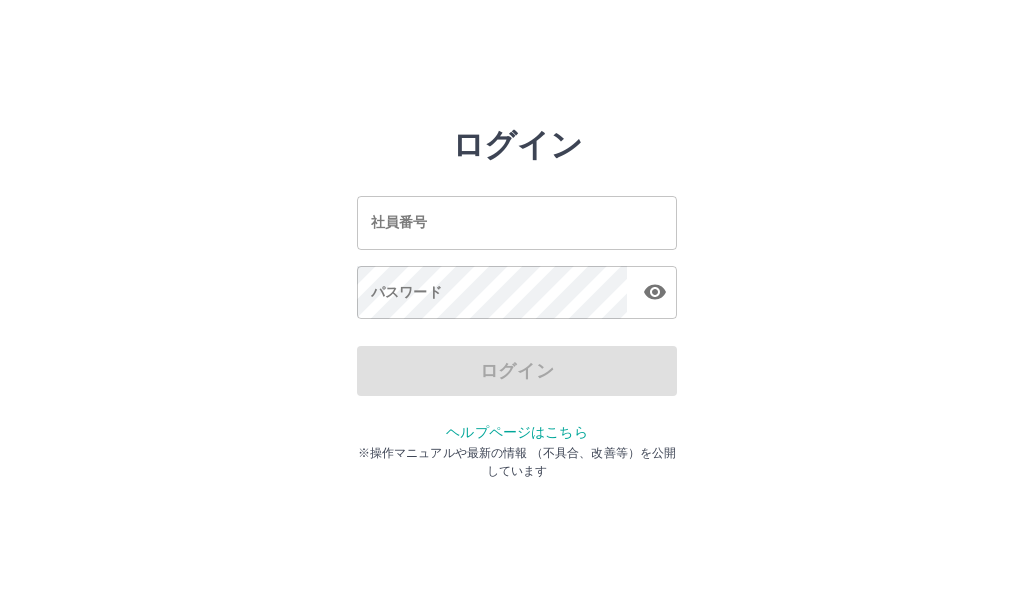 scroll, scrollTop: 0, scrollLeft: 0, axis: both 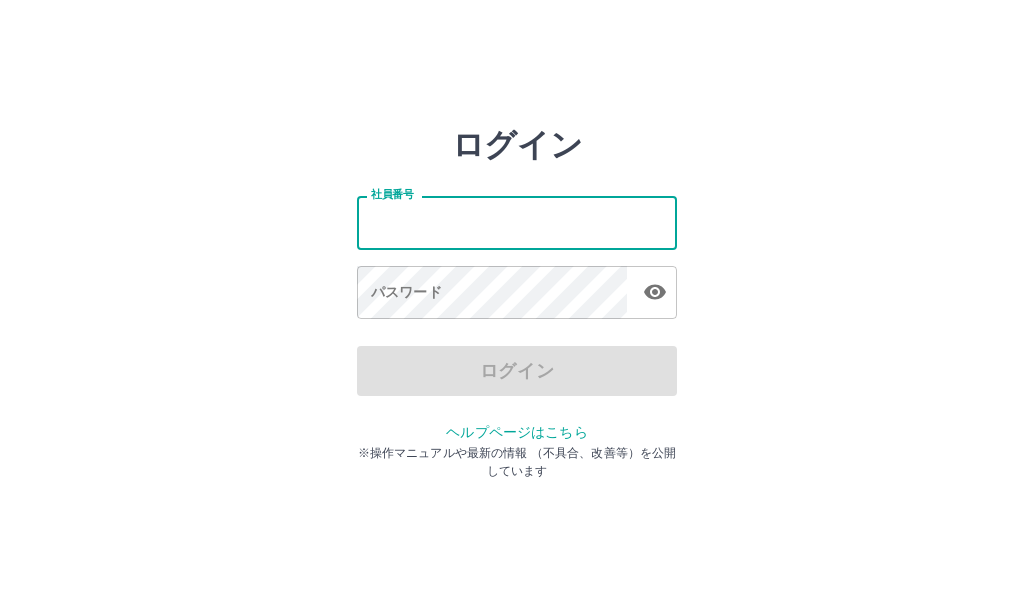 drag, startPoint x: 0, startPoint y: 0, endPoint x: 404, endPoint y: 230, distance: 464.88278 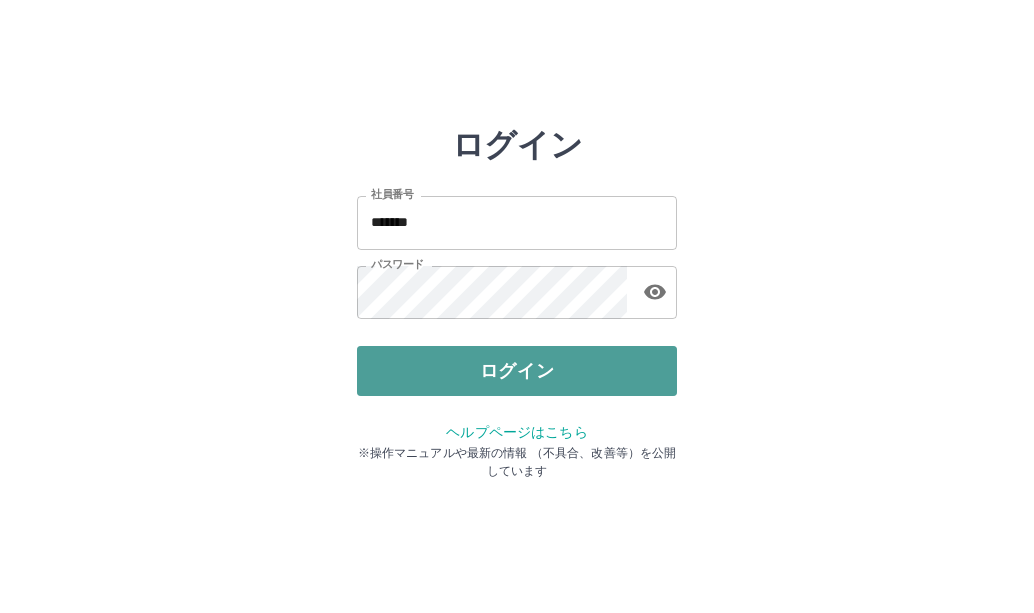 click on "ログイン" at bounding box center (517, 371) 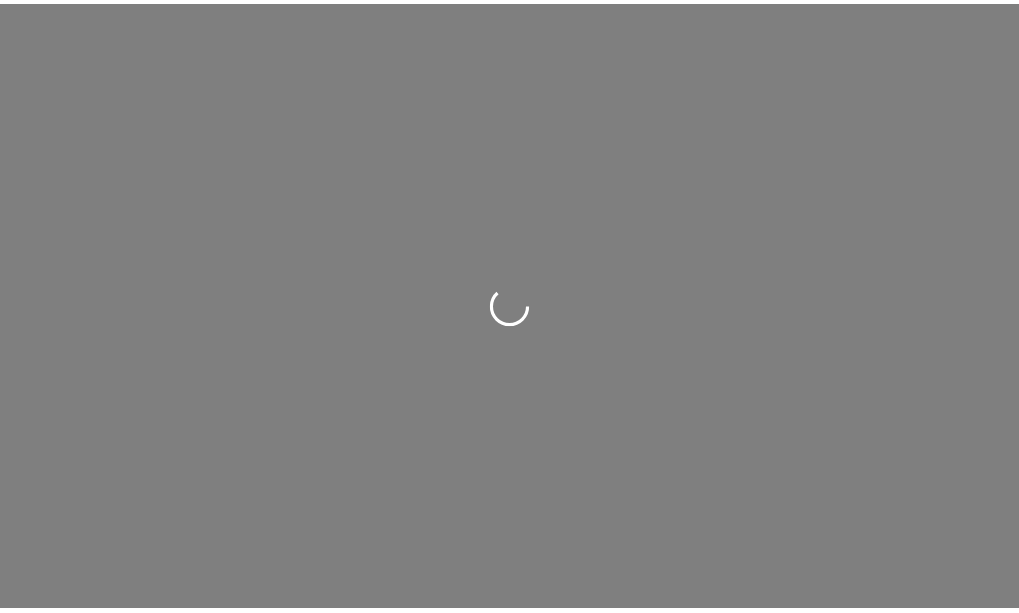 scroll, scrollTop: 0, scrollLeft: 0, axis: both 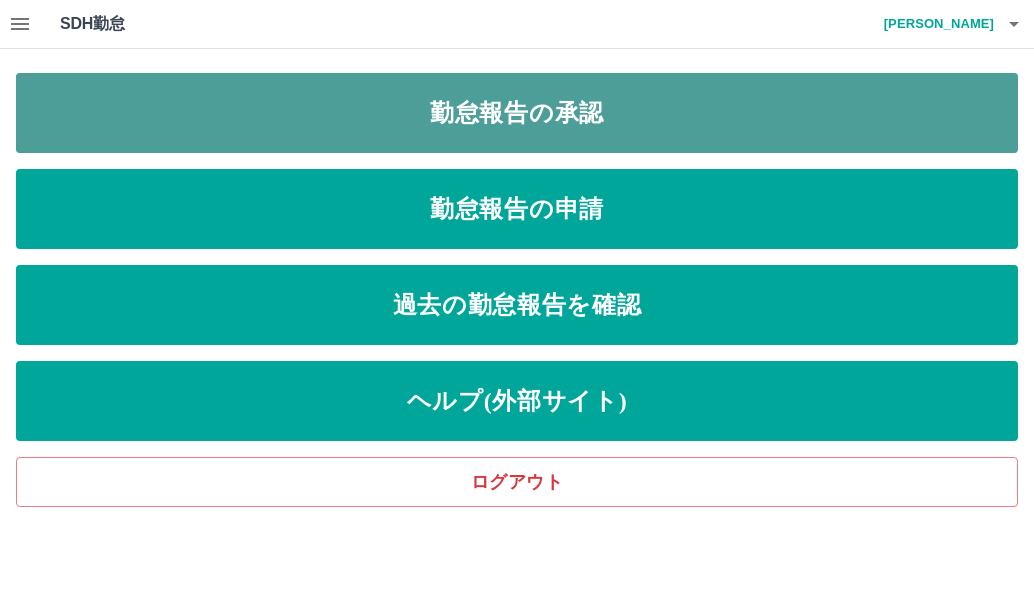 click on "勤怠報告の承認" at bounding box center (517, 113) 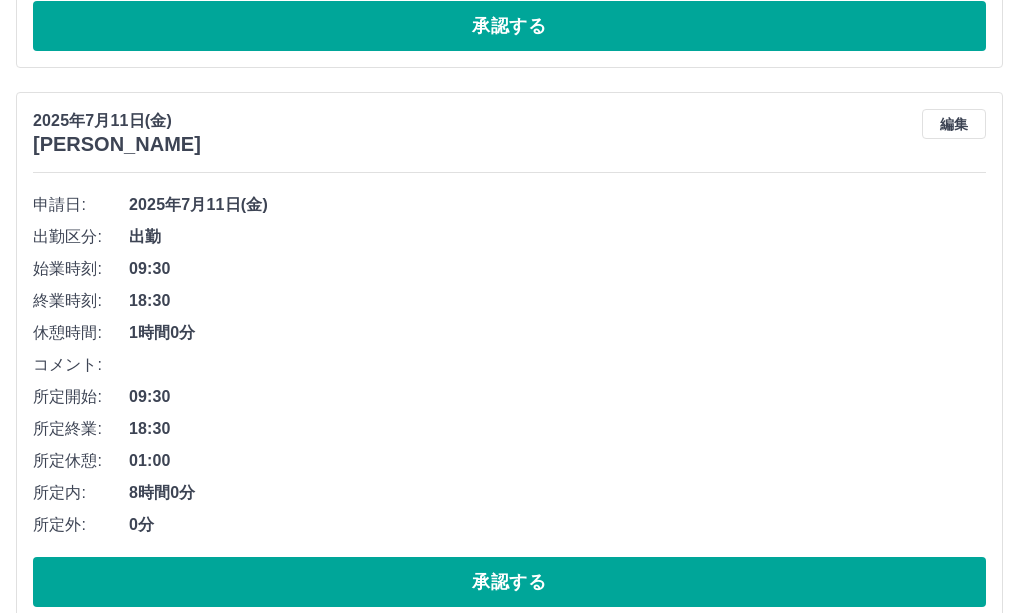 scroll, scrollTop: 800, scrollLeft: 0, axis: vertical 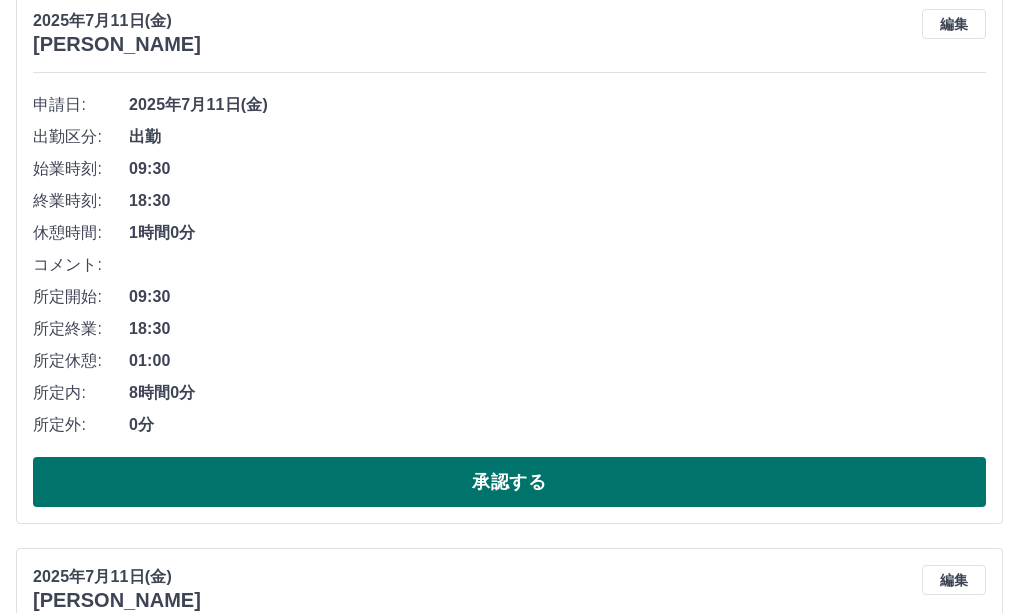 click on "承認する" at bounding box center [509, 482] 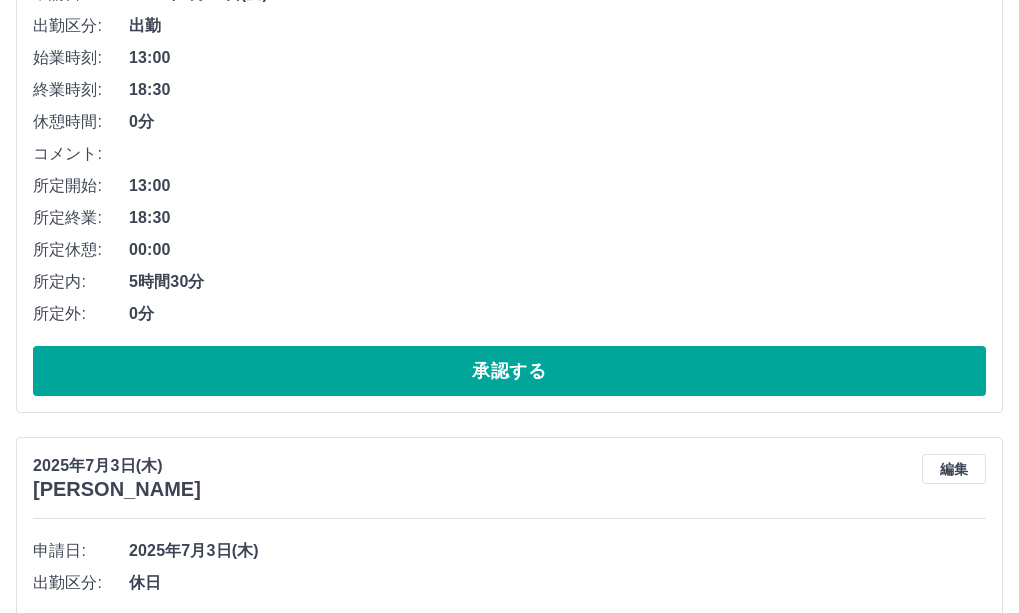 scroll, scrollTop: 944, scrollLeft: 0, axis: vertical 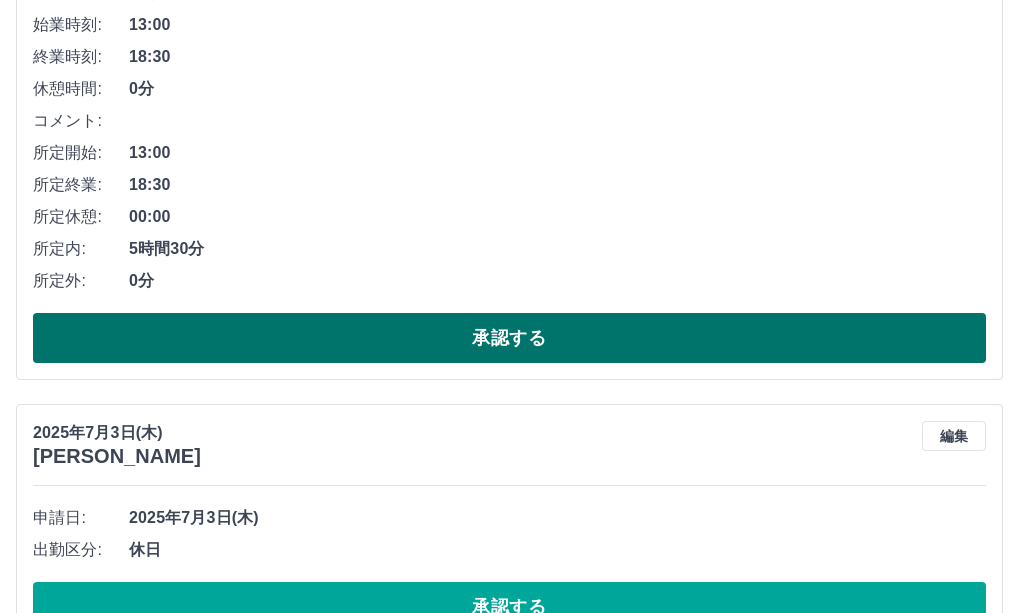 click on "承認する" at bounding box center [509, 338] 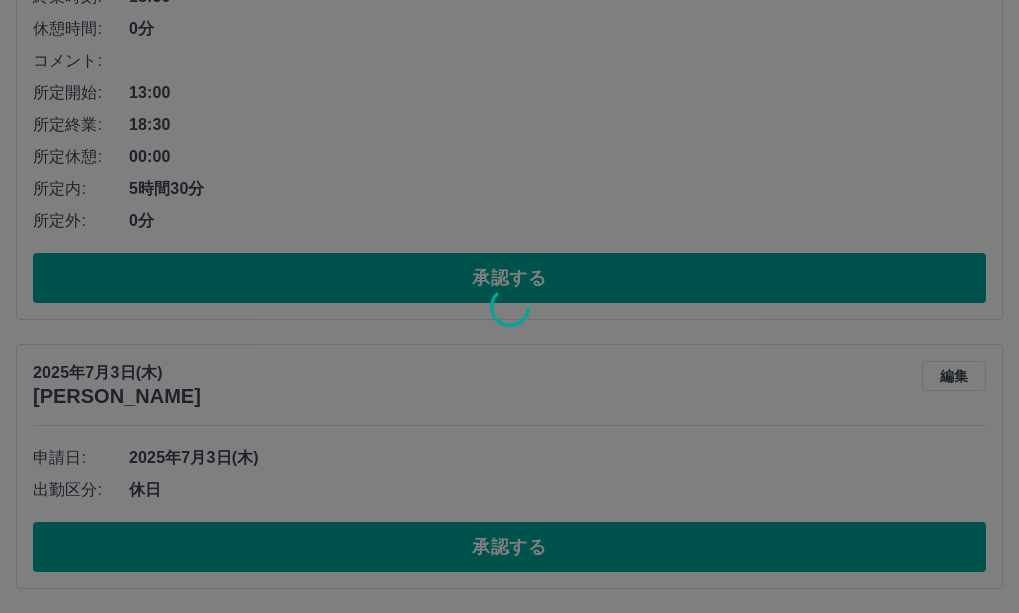 scroll, scrollTop: 449, scrollLeft: 0, axis: vertical 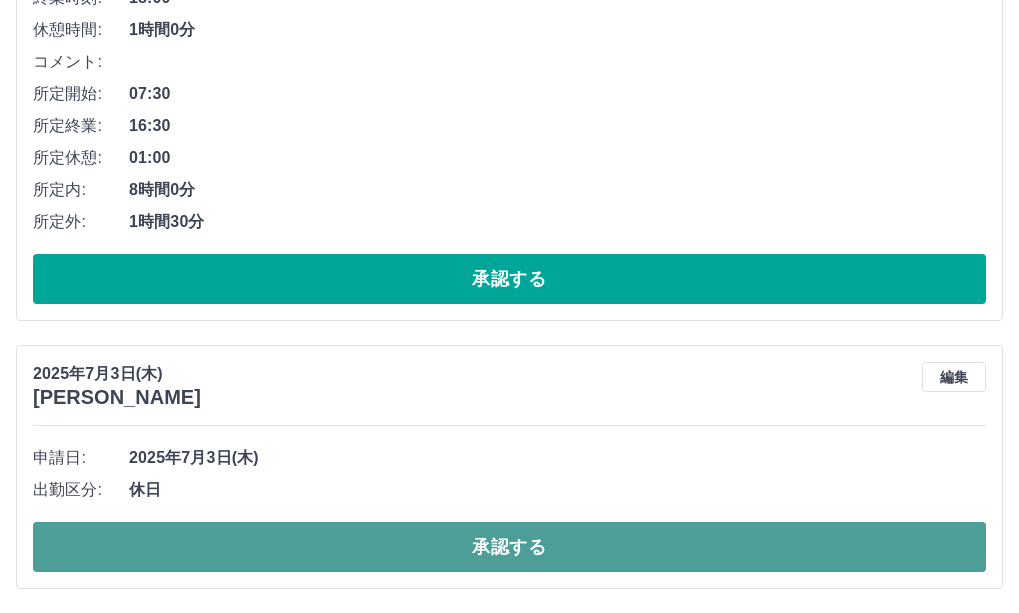 click on "承認する" at bounding box center (509, 547) 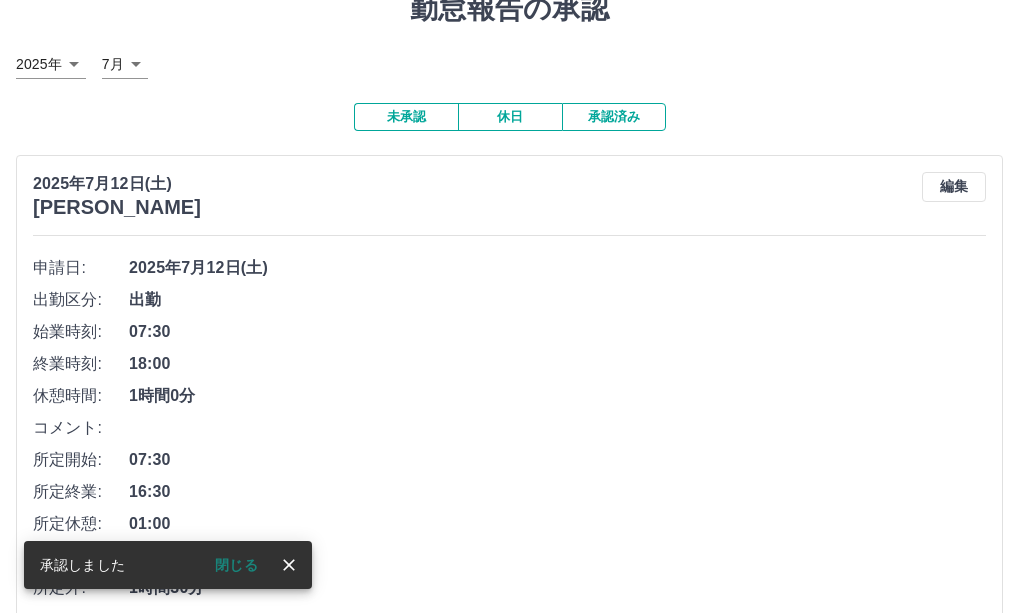 scroll, scrollTop: 181, scrollLeft: 0, axis: vertical 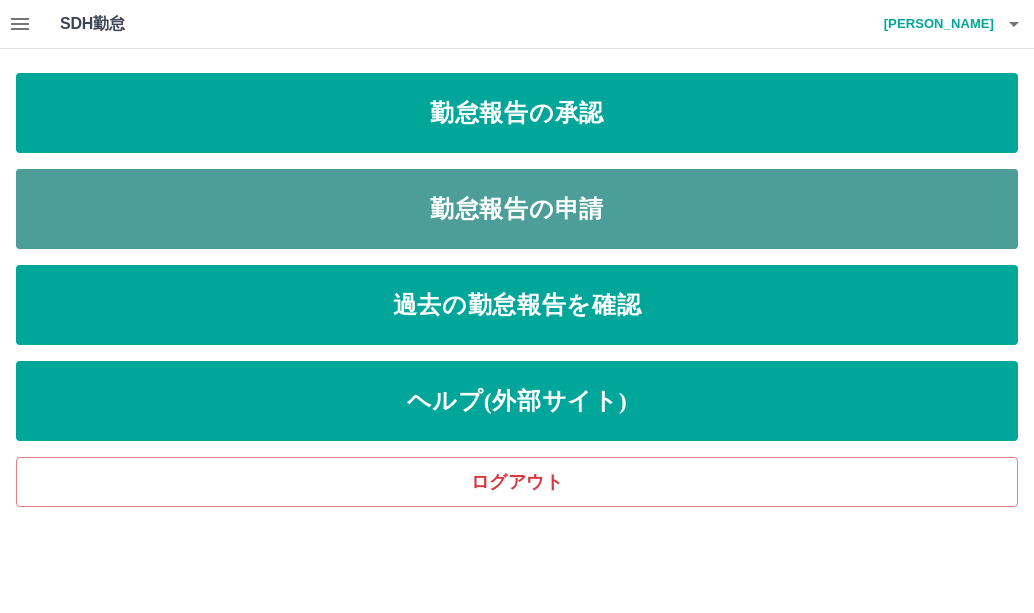 click on "勤怠報告の申請" at bounding box center [517, 209] 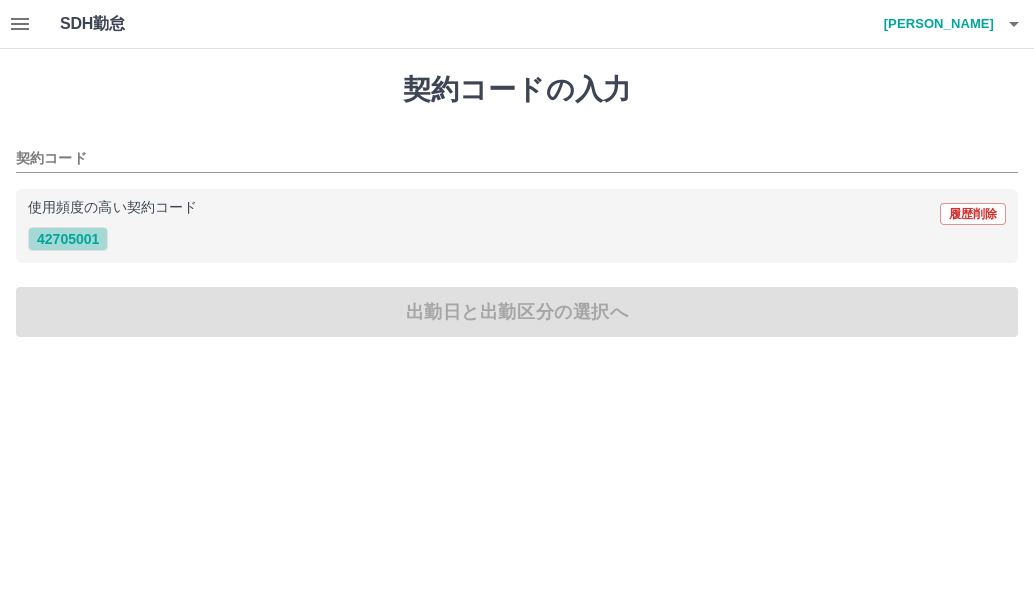 click on "42705001" at bounding box center (68, 239) 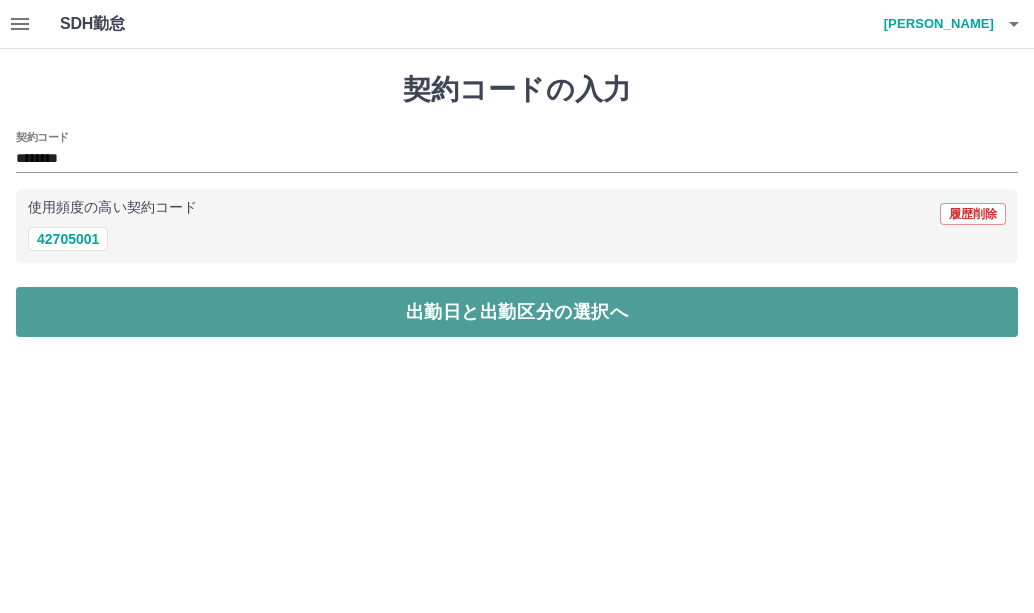 click on "出勤日と出勤区分の選択へ" at bounding box center [517, 312] 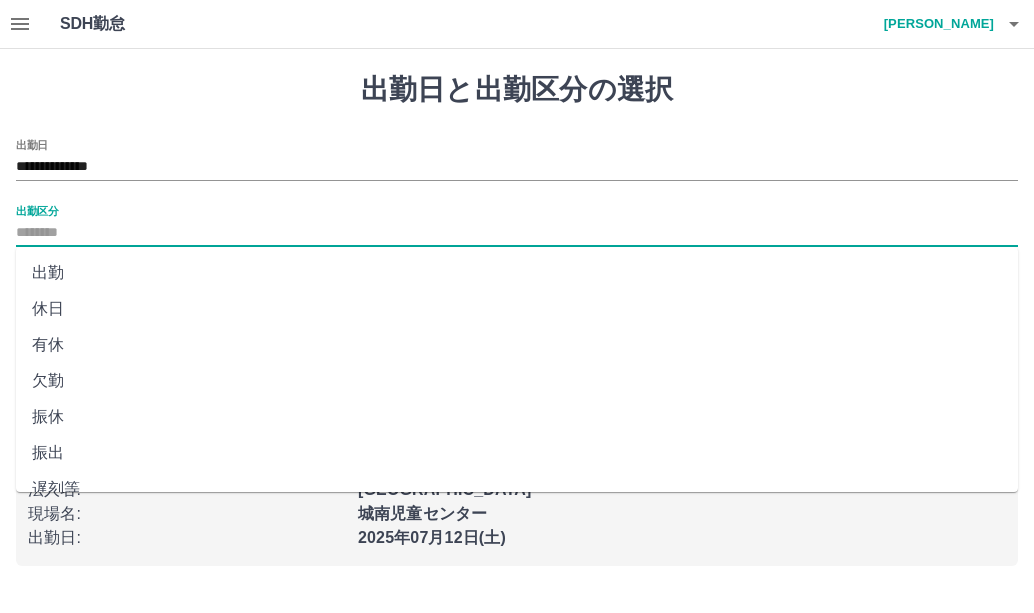 click on "出勤区分" at bounding box center (517, 233) 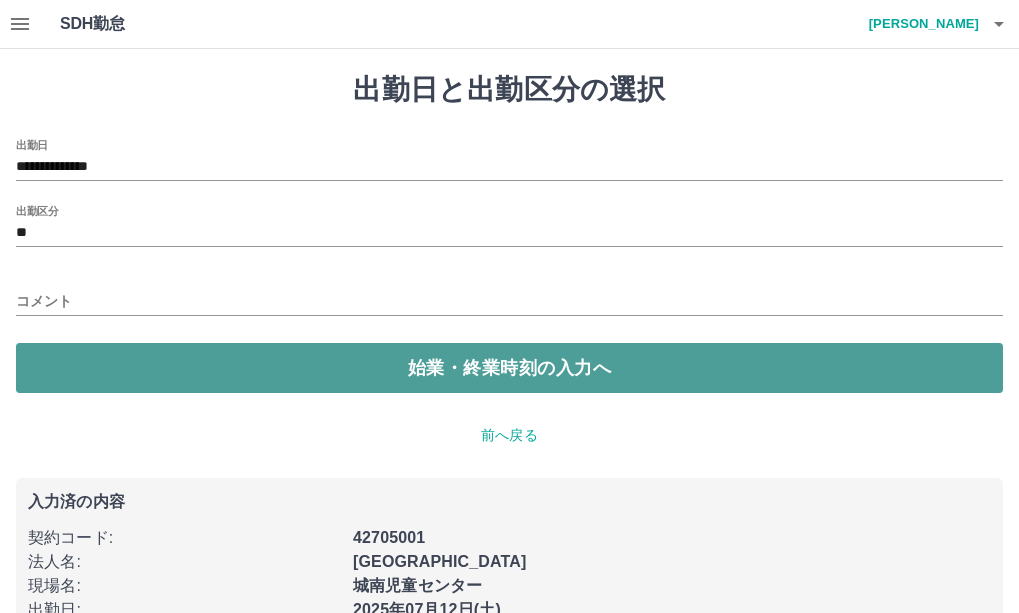 click on "始業・終業時刻の入力へ" at bounding box center [509, 368] 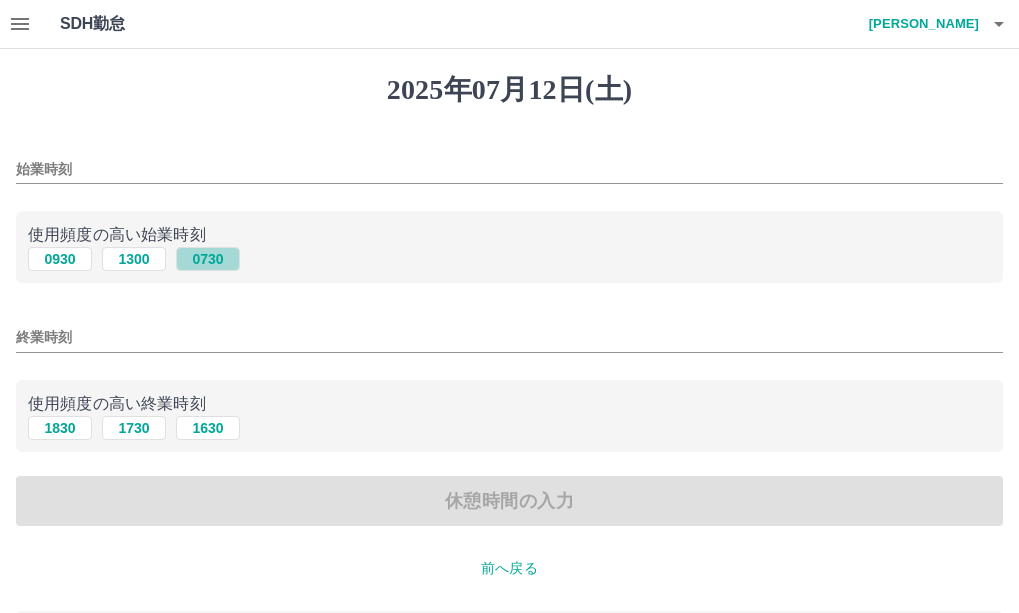 click on "0730" at bounding box center [208, 259] 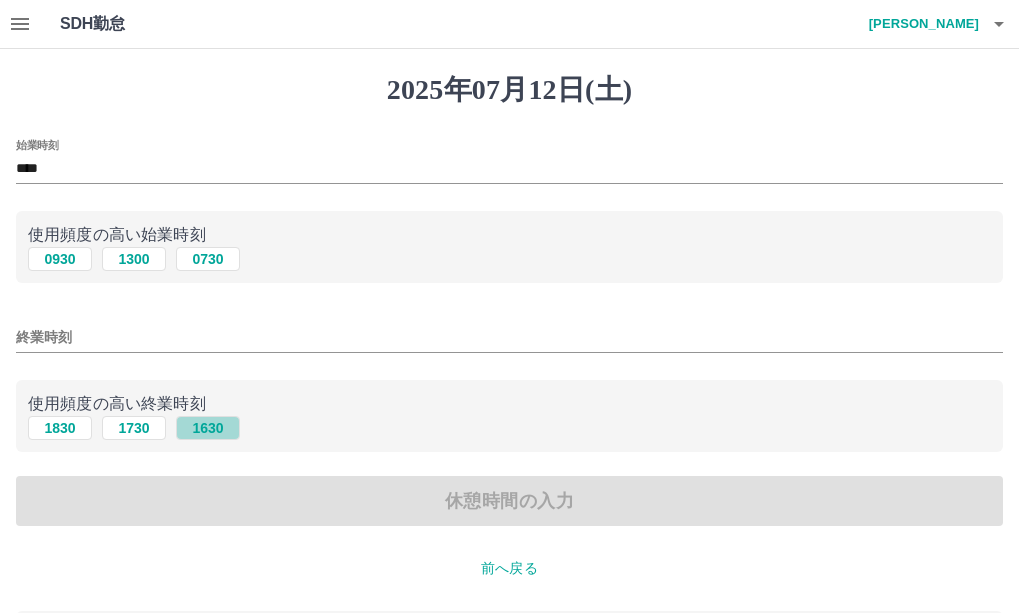 click on "1630" at bounding box center [208, 428] 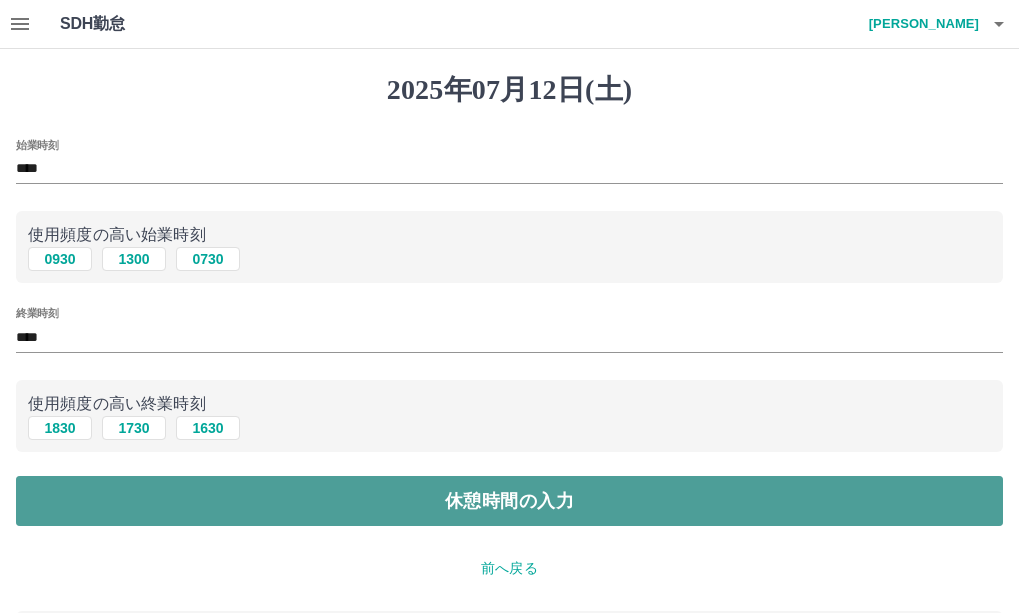 click on "休憩時間の入力" at bounding box center [509, 501] 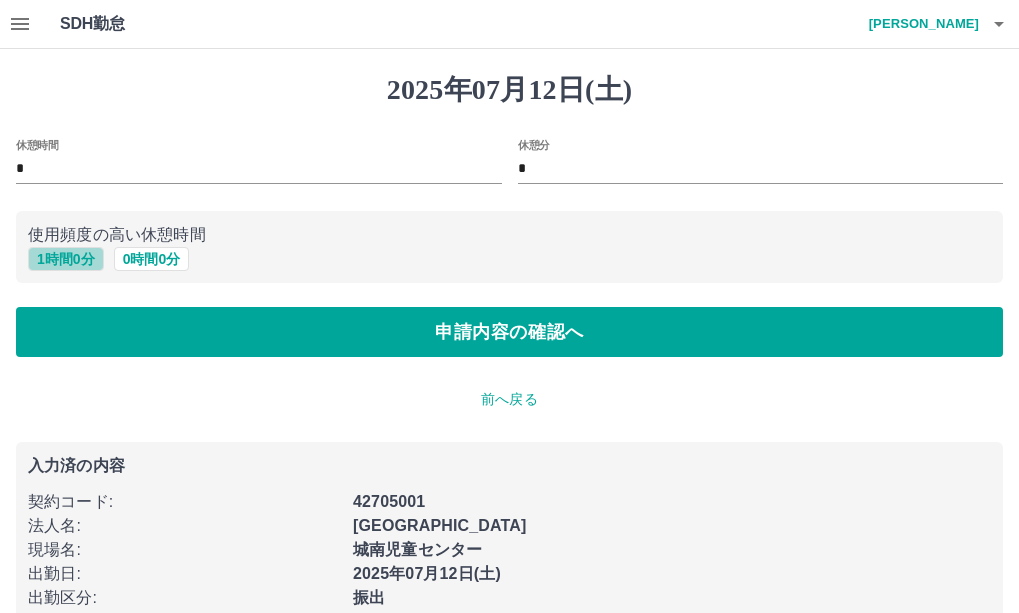 click on "1 時間 0 分" at bounding box center (66, 259) 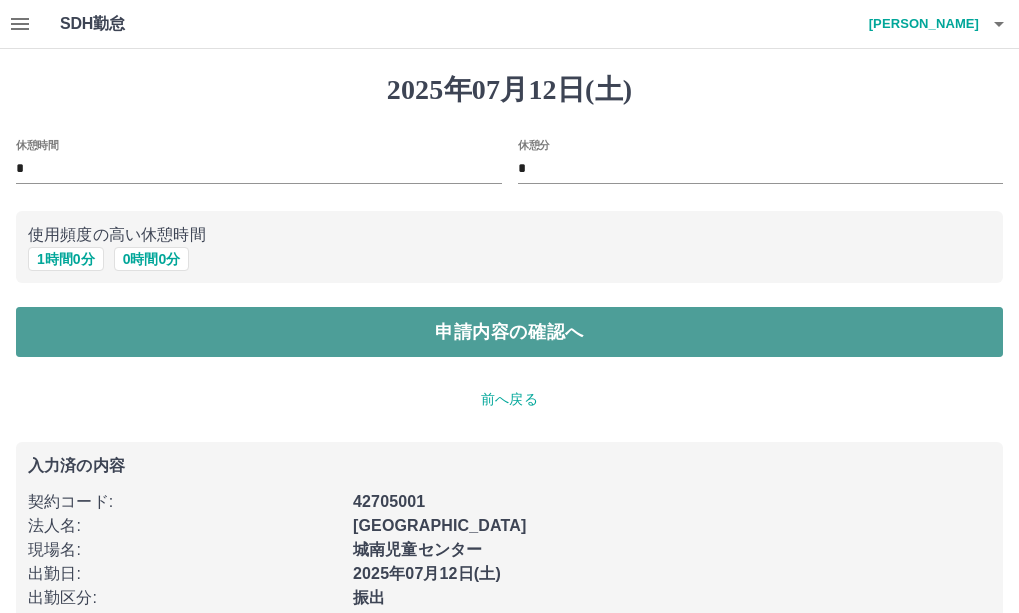 click on "申請内容の確認へ" at bounding box center [509, 332] 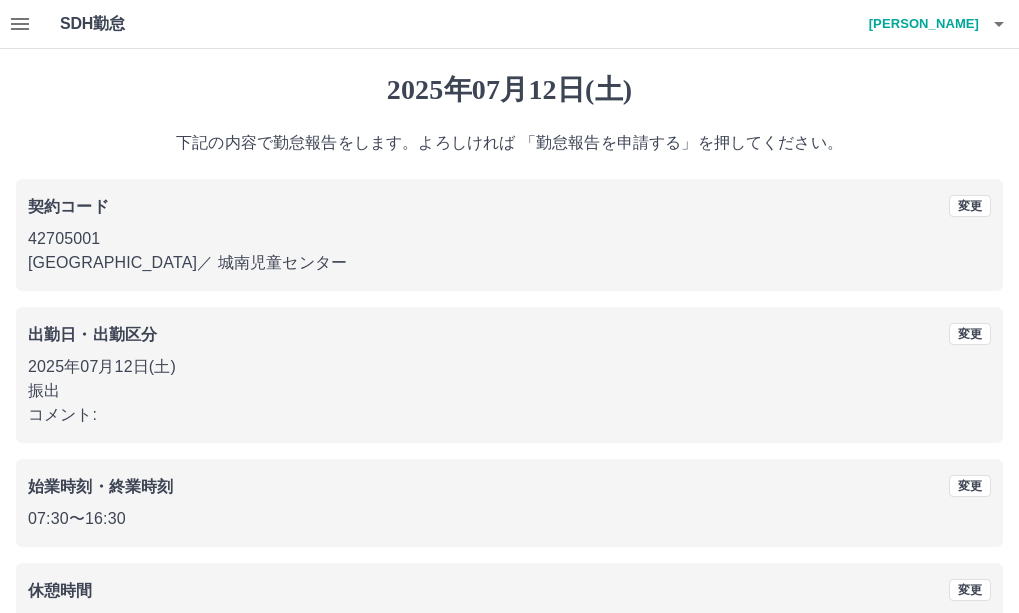 scroll, scrollTop: 136, scrollLeft: 0, axis: vertical 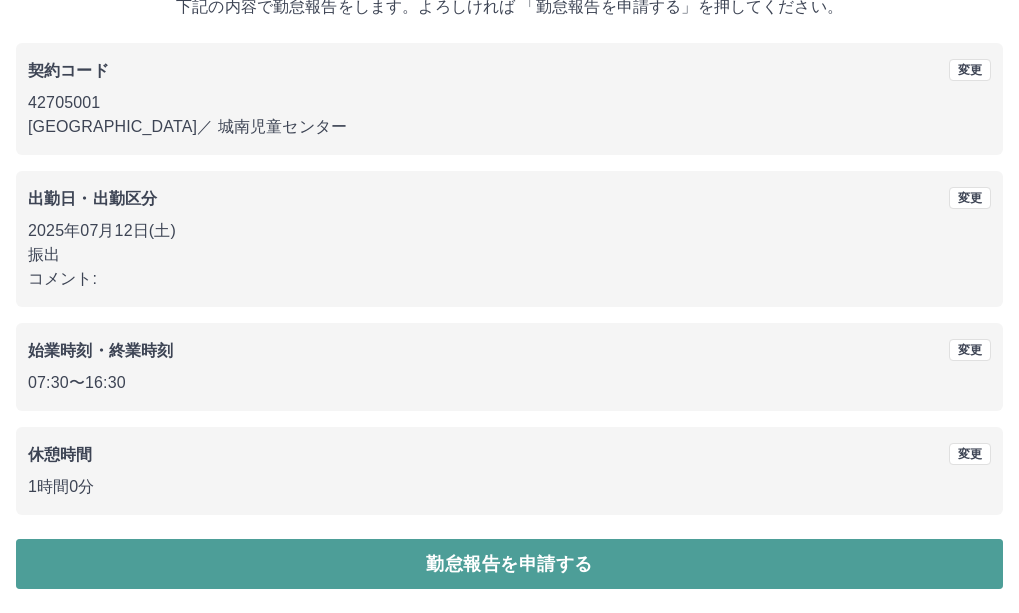 click on "勤怠報告を申請する" at bounding box center (509, 564) 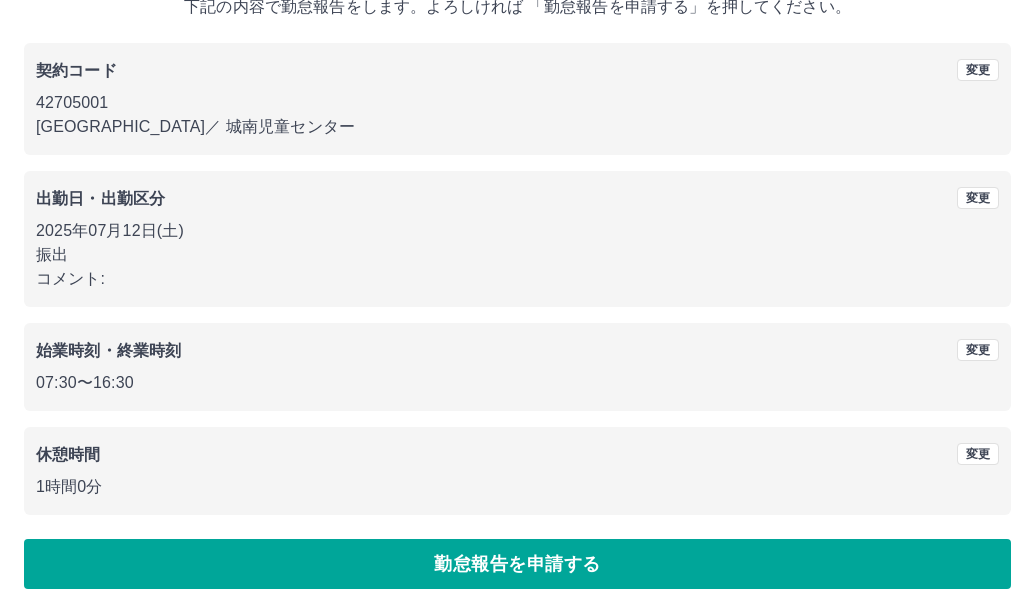 scroll, scrollTop: 0, scrollLeft: 0, axis: both 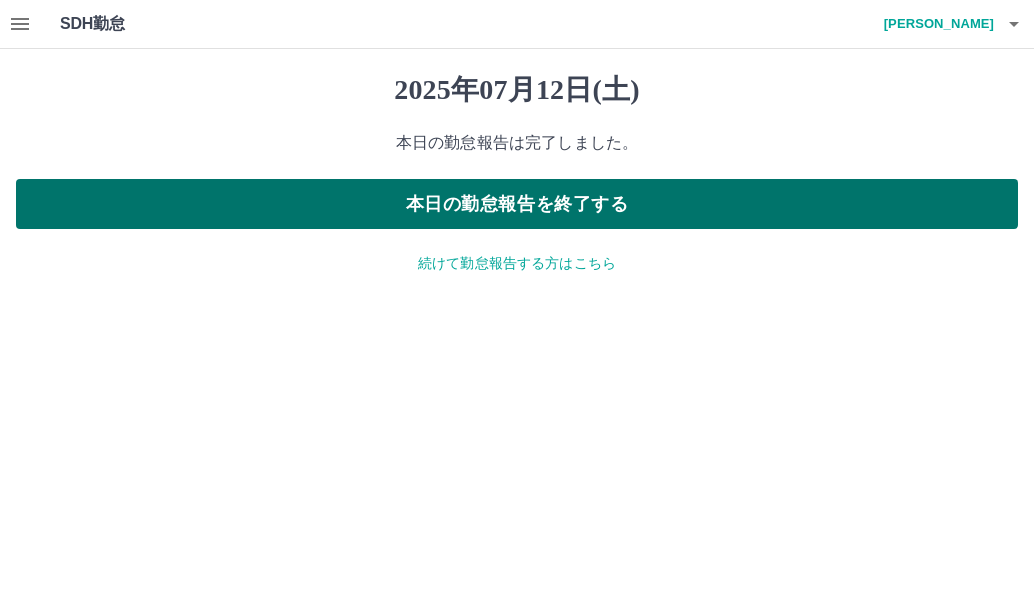 click on "本日の勤怠報告を終了する" at bounding box center [517, 204] 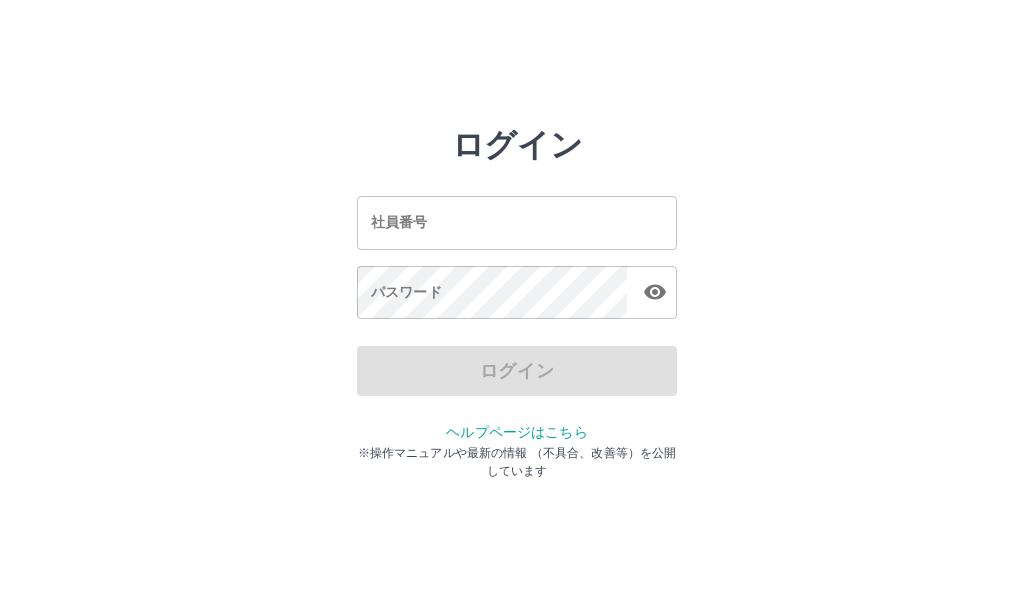 scroll, scrollTop: 0, scrollLeft: 0, axis: both 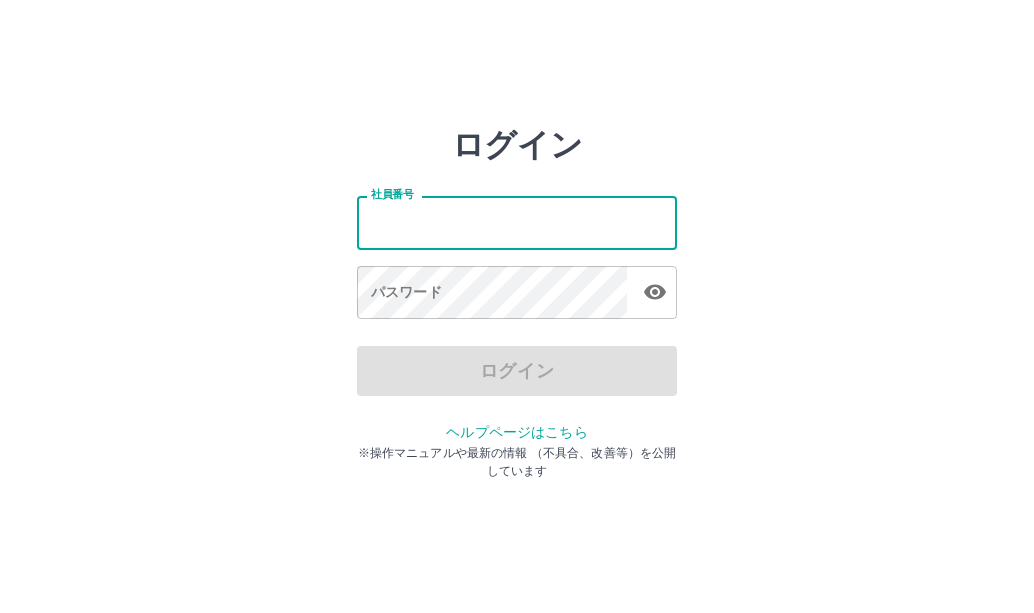 type on "*******" 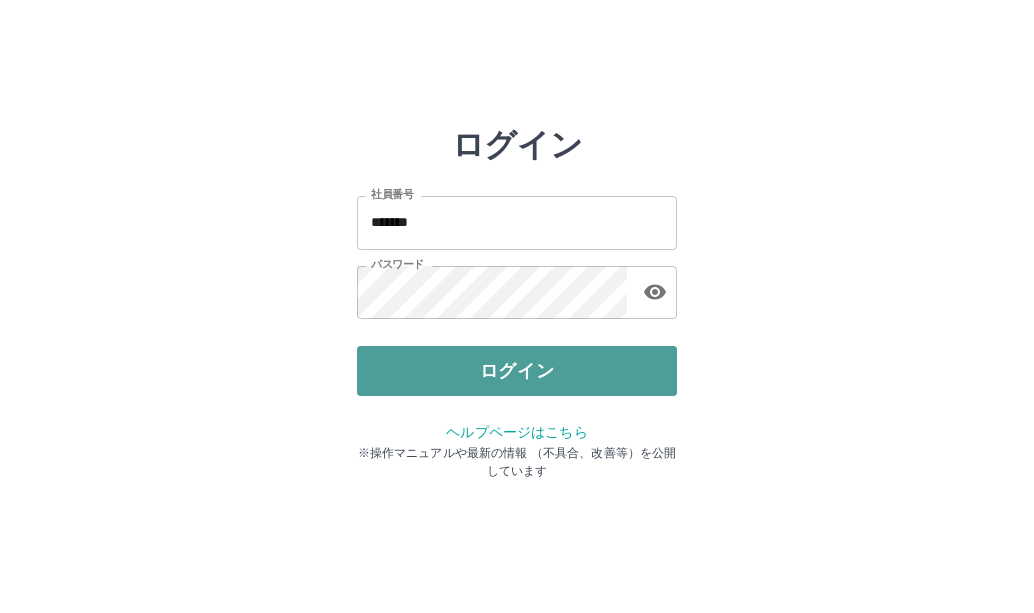 click on "ログイン" at bounding box center (517, 371) 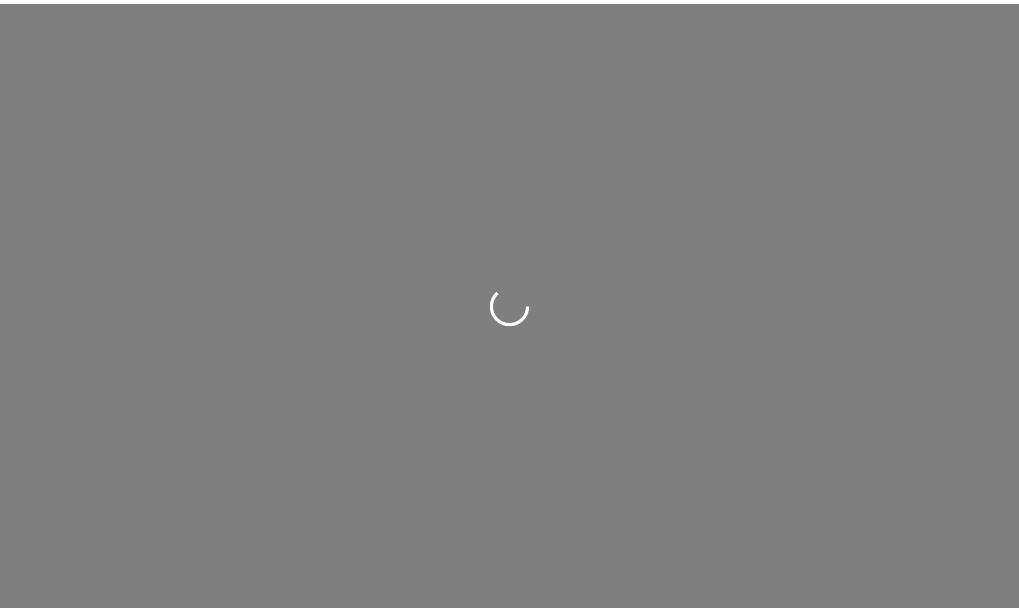 scroll, scrollTop: 0, scrollLeft: 0, axis: both 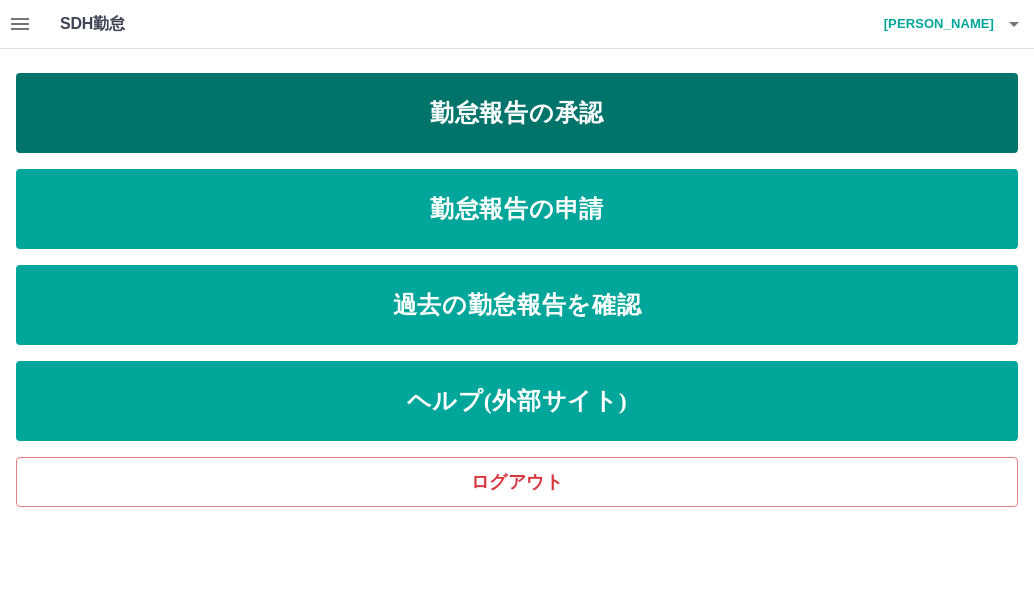 click on "勤怠報告の承認" at bounding box center [517, 113] 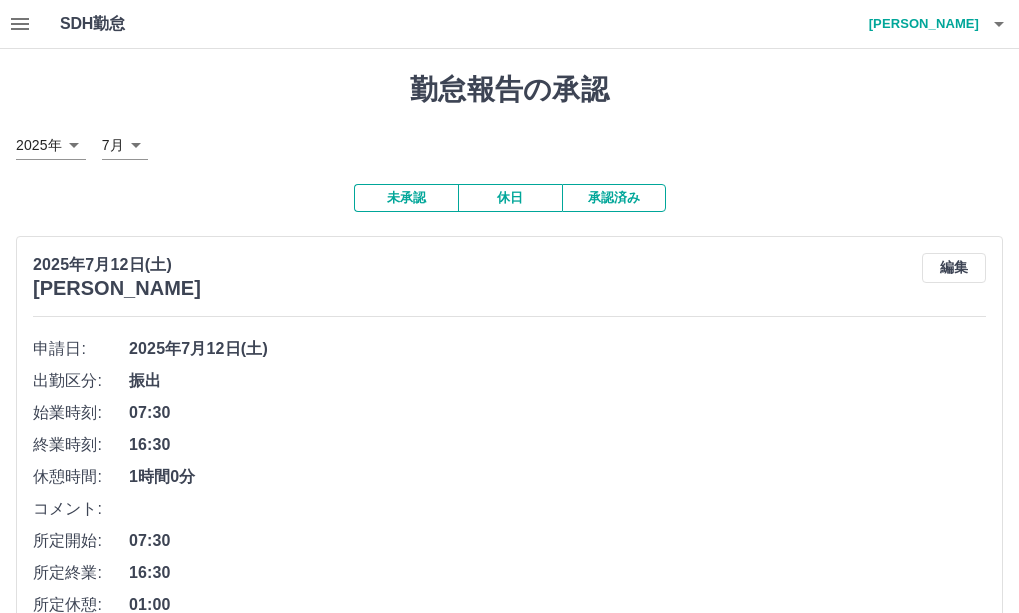 click on "承認済み" at bounding box center [614, 198] 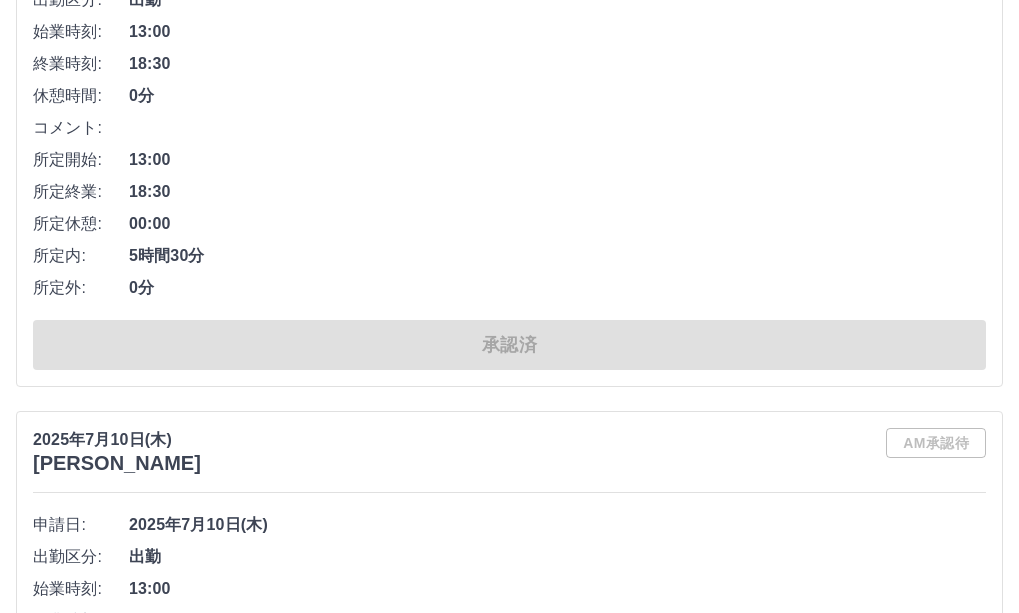 scroll, scrollTop: 2400, scrollLeft: 0, axis: vertical 